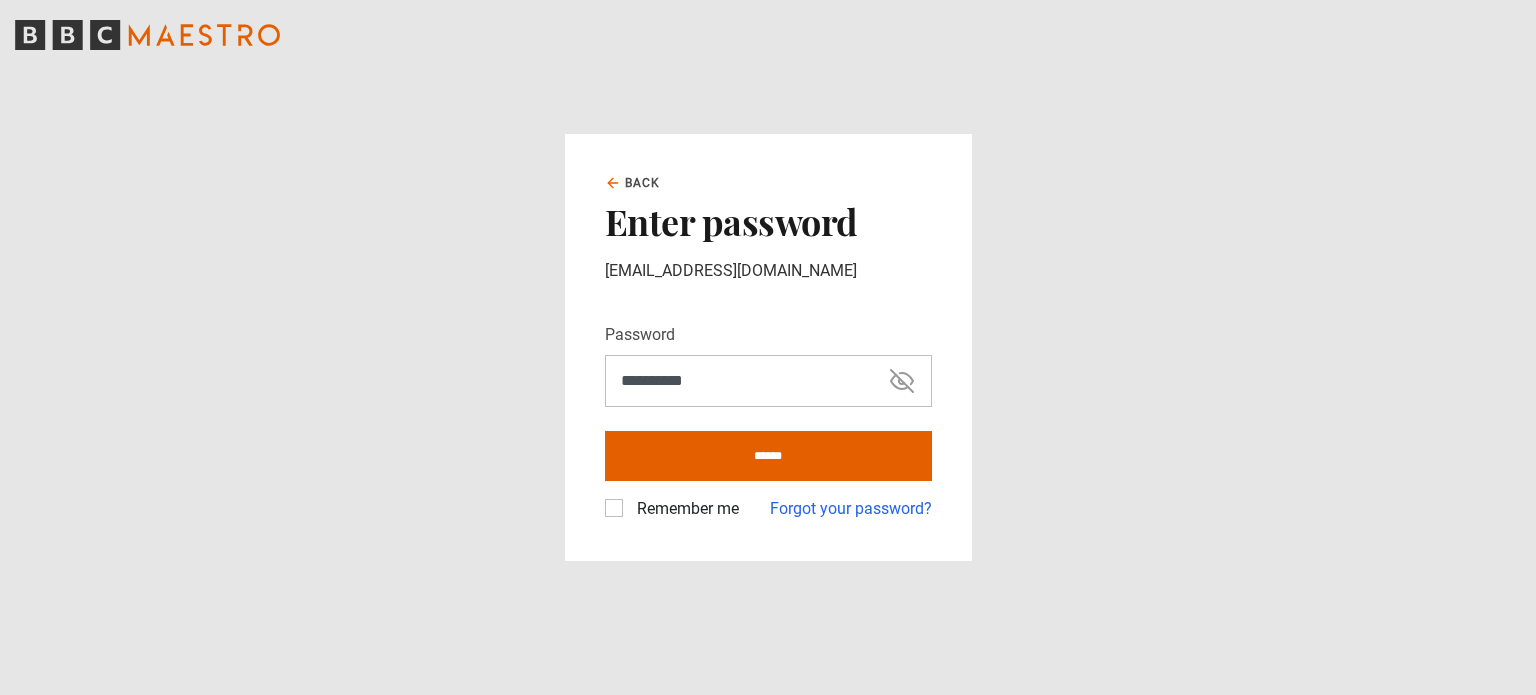 scroll, scrollTop: 0, scrollLeft: 0, axis: both 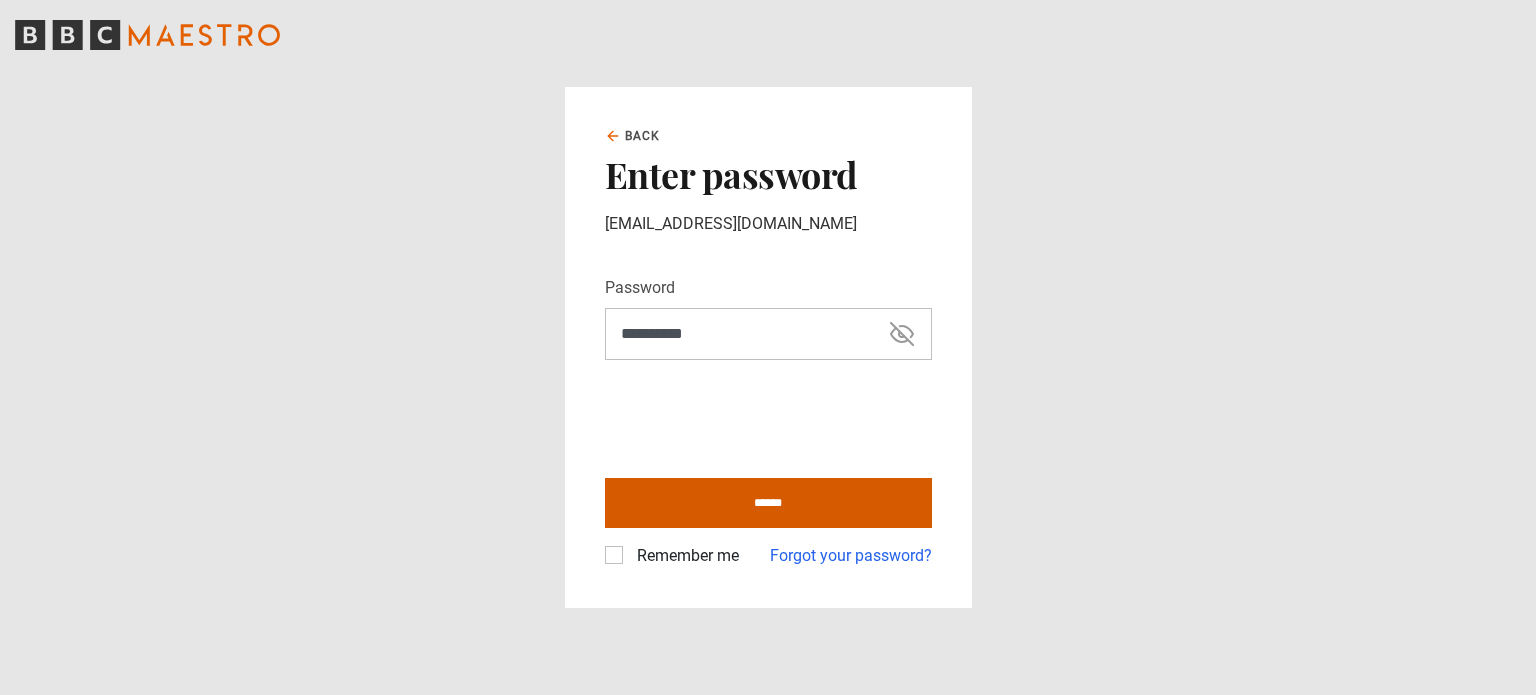 click on "******" at bounding box center (768, 503) 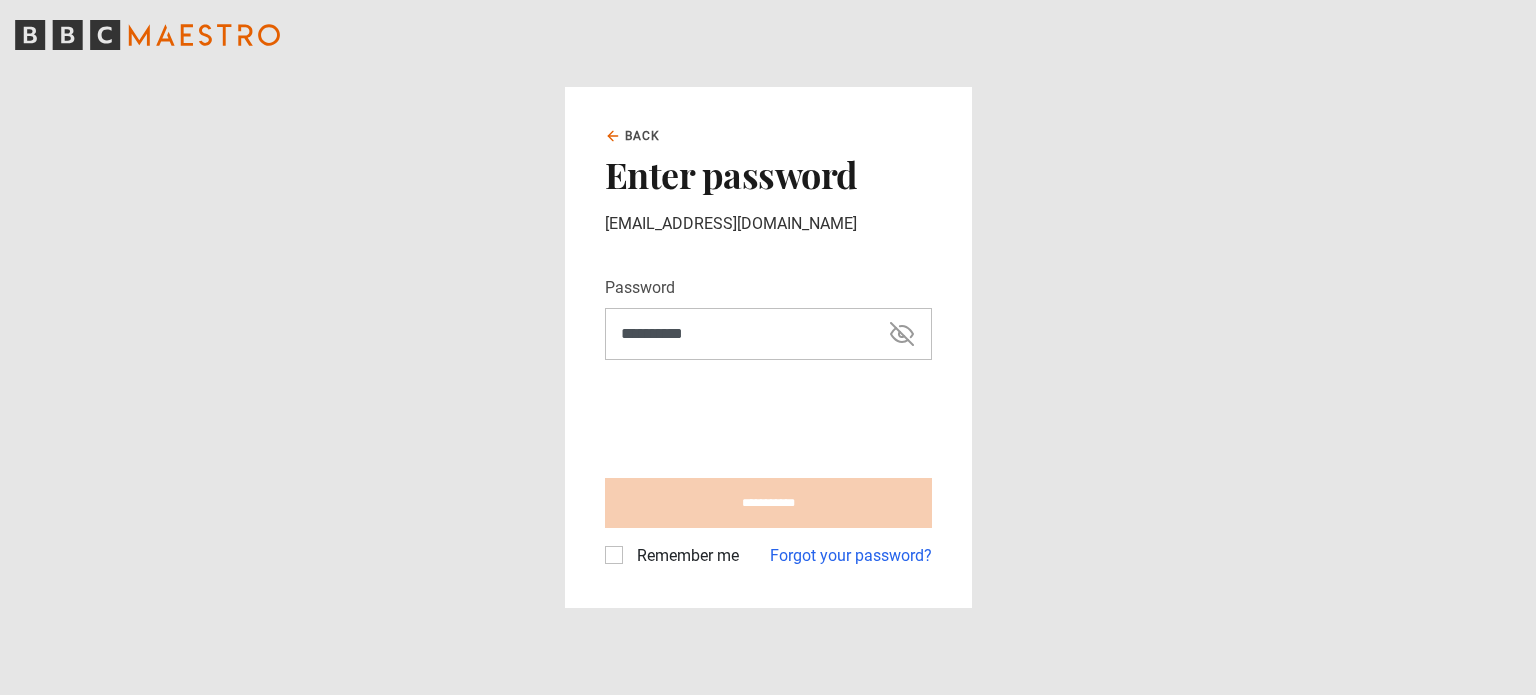 type on "**********" 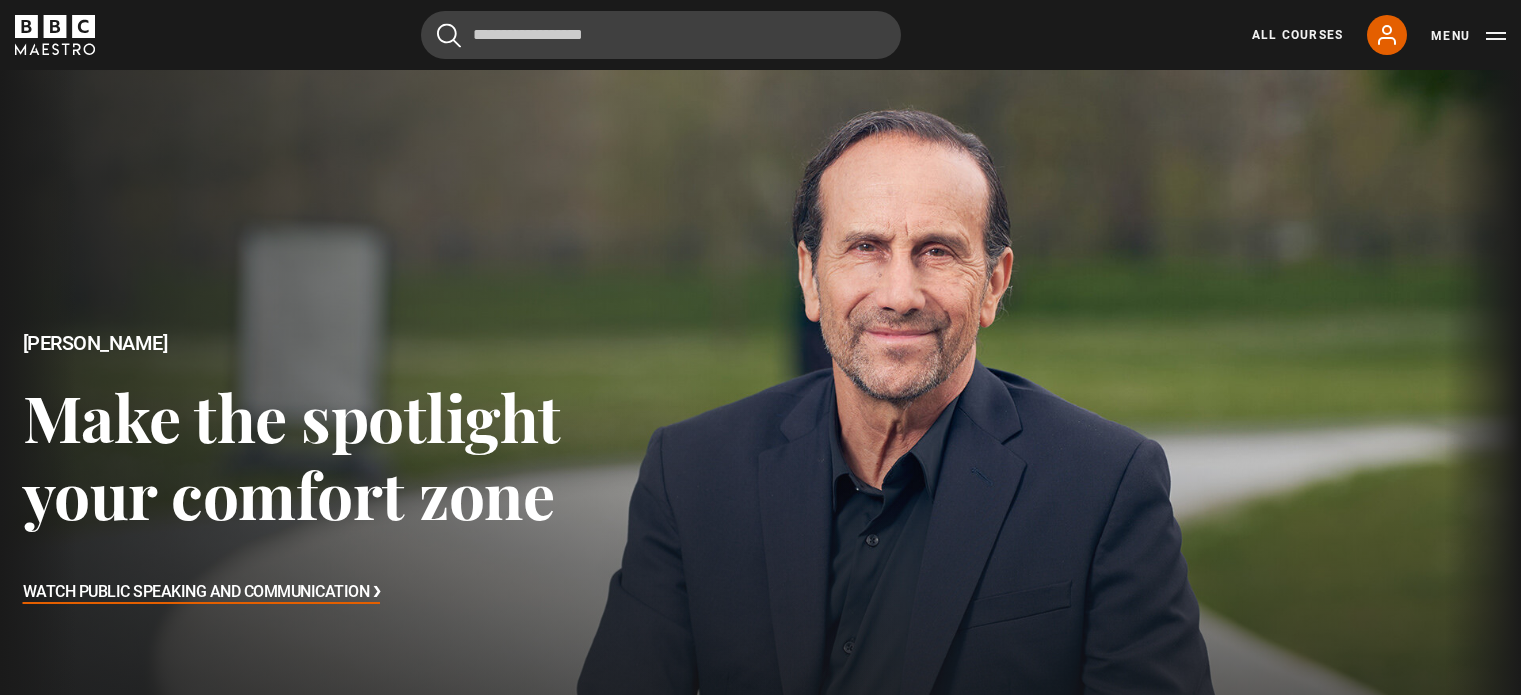 scroll, scrollTop: 0, scrollLeft: 0, axis: both 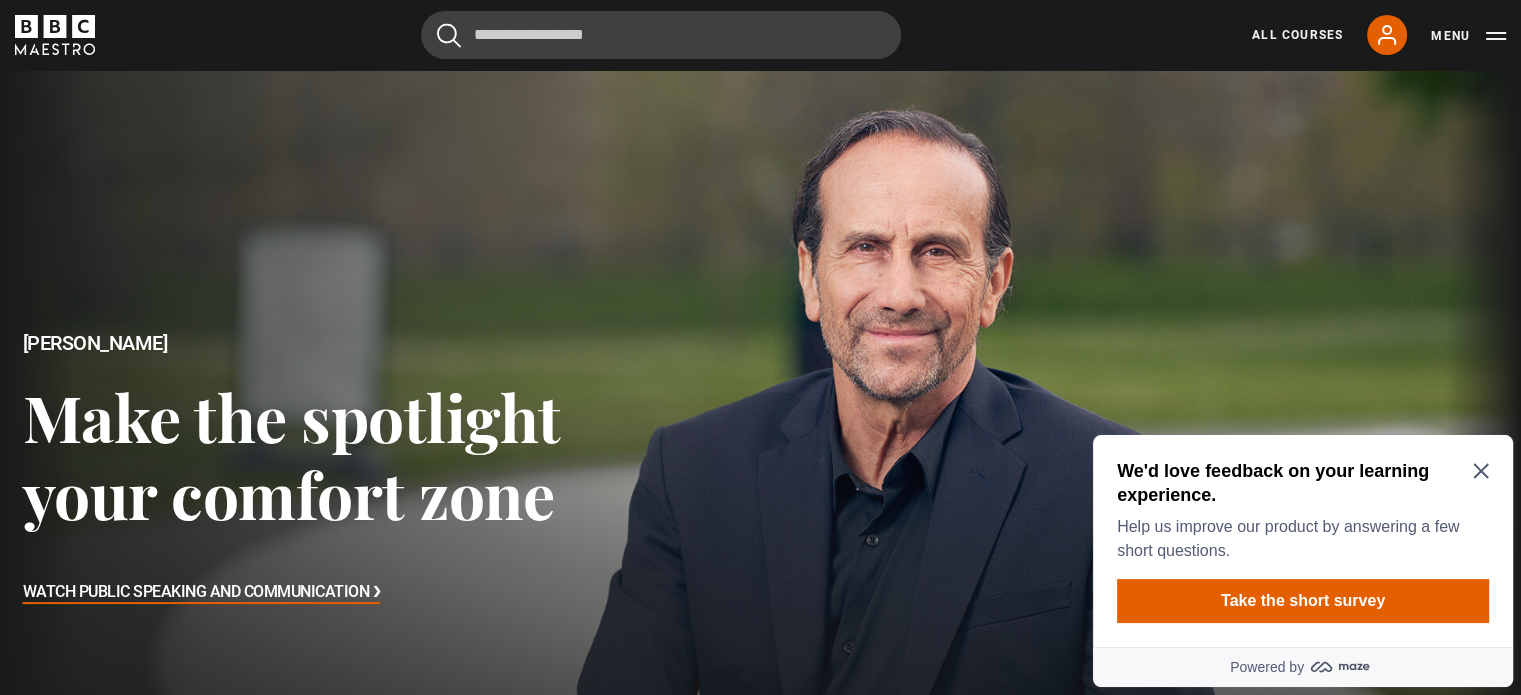 click on "We'd love feedback on your learning experience. Help us improve our product by answering a few short questions. Take the short survey" at bounding box center (1303, 541) 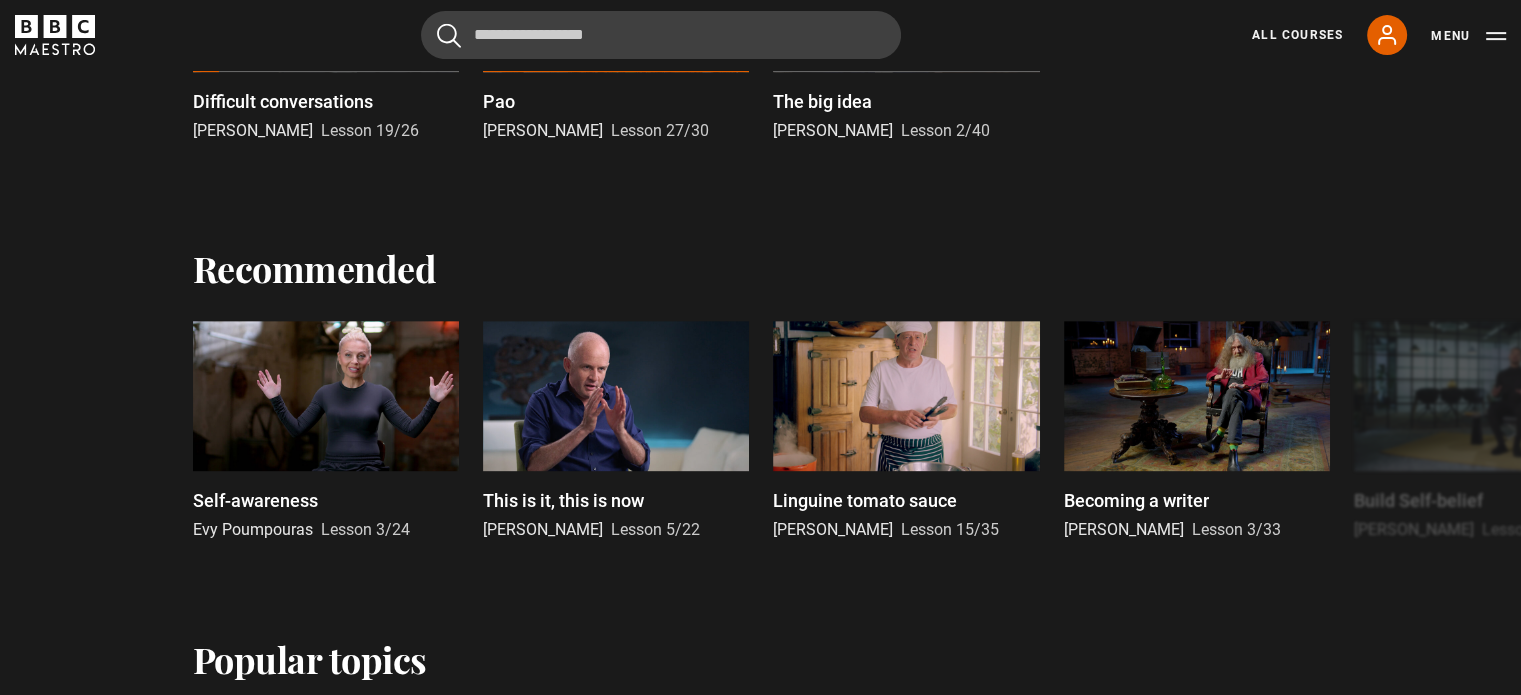 scroll, scrollTop: 900, scrollLeft: 0, axis: vertical 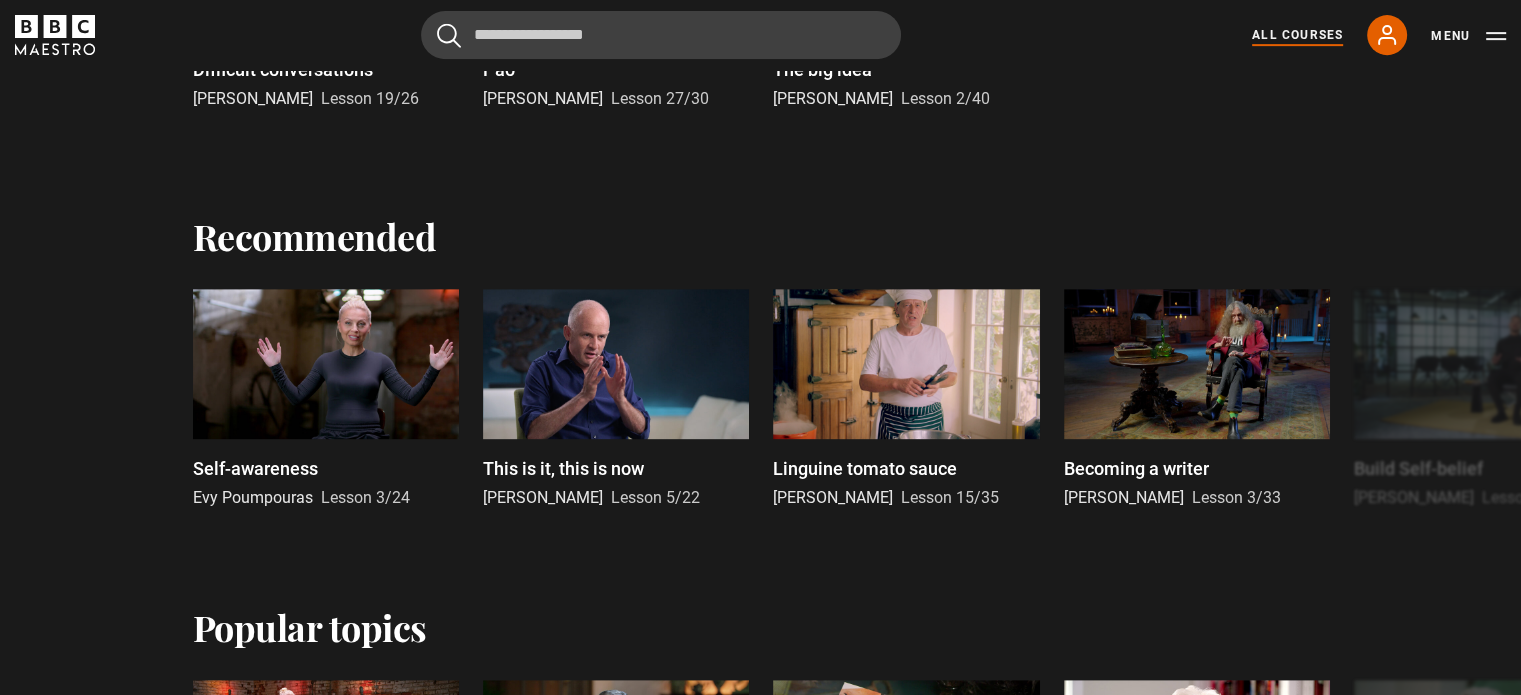 click on "All Courses" at bounding box center (1297, 35) 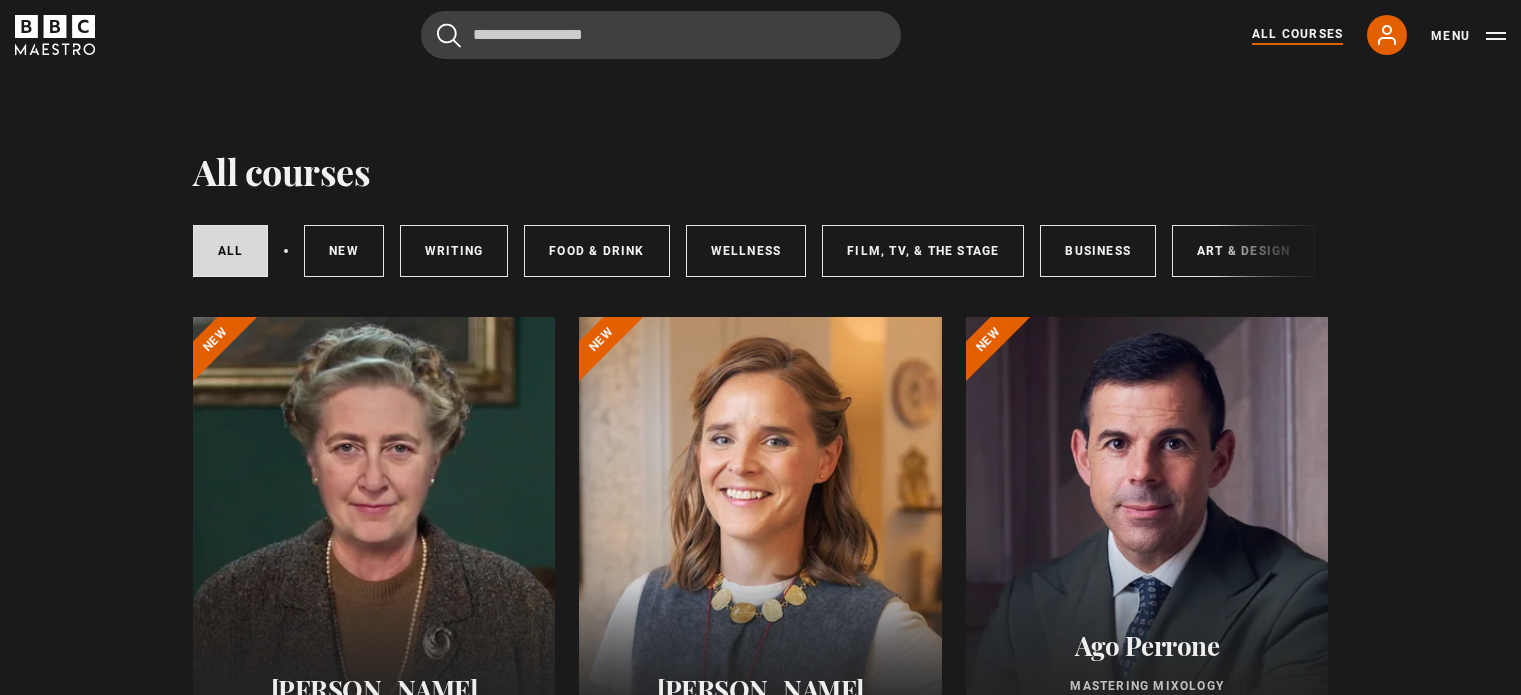 scroll, scrollTop: 0, scrollLeft: 0, axis: both 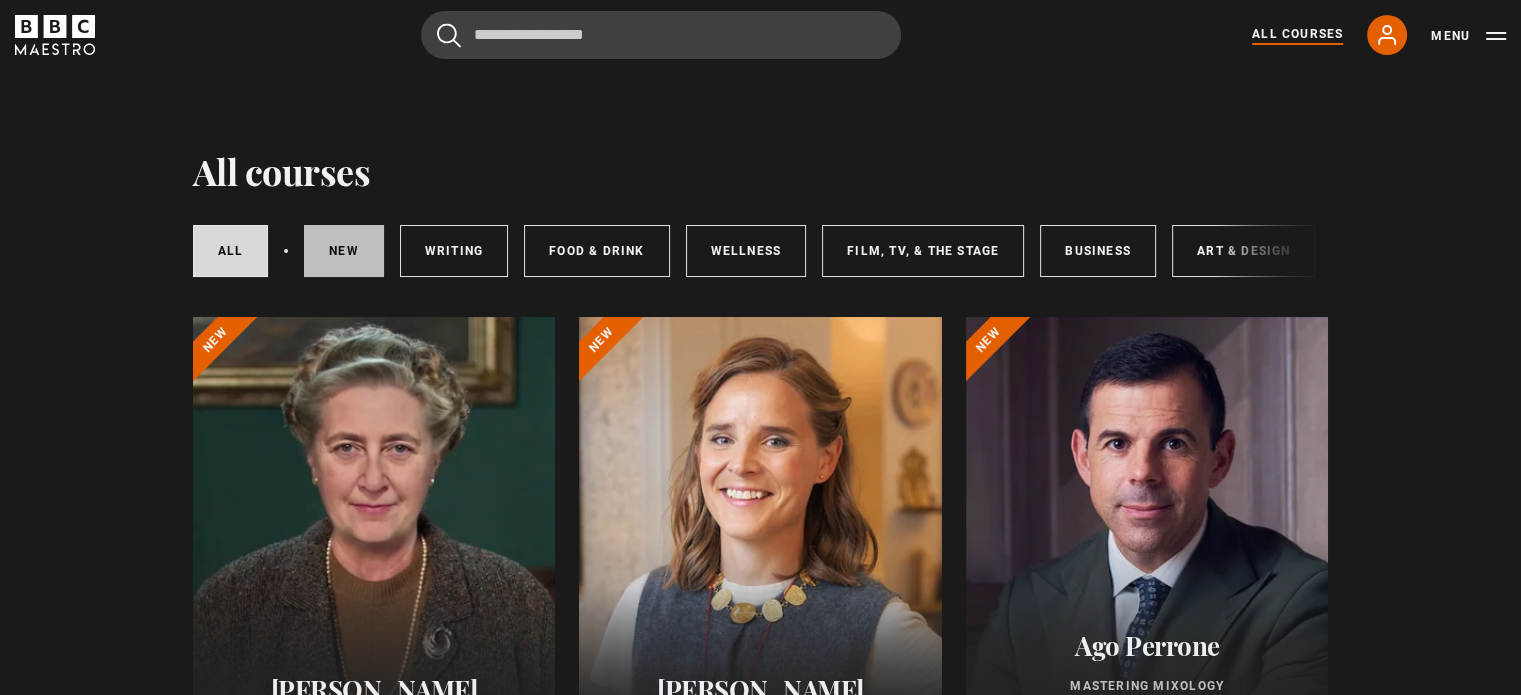 click on "New courses" at bounding box center [344, 251] 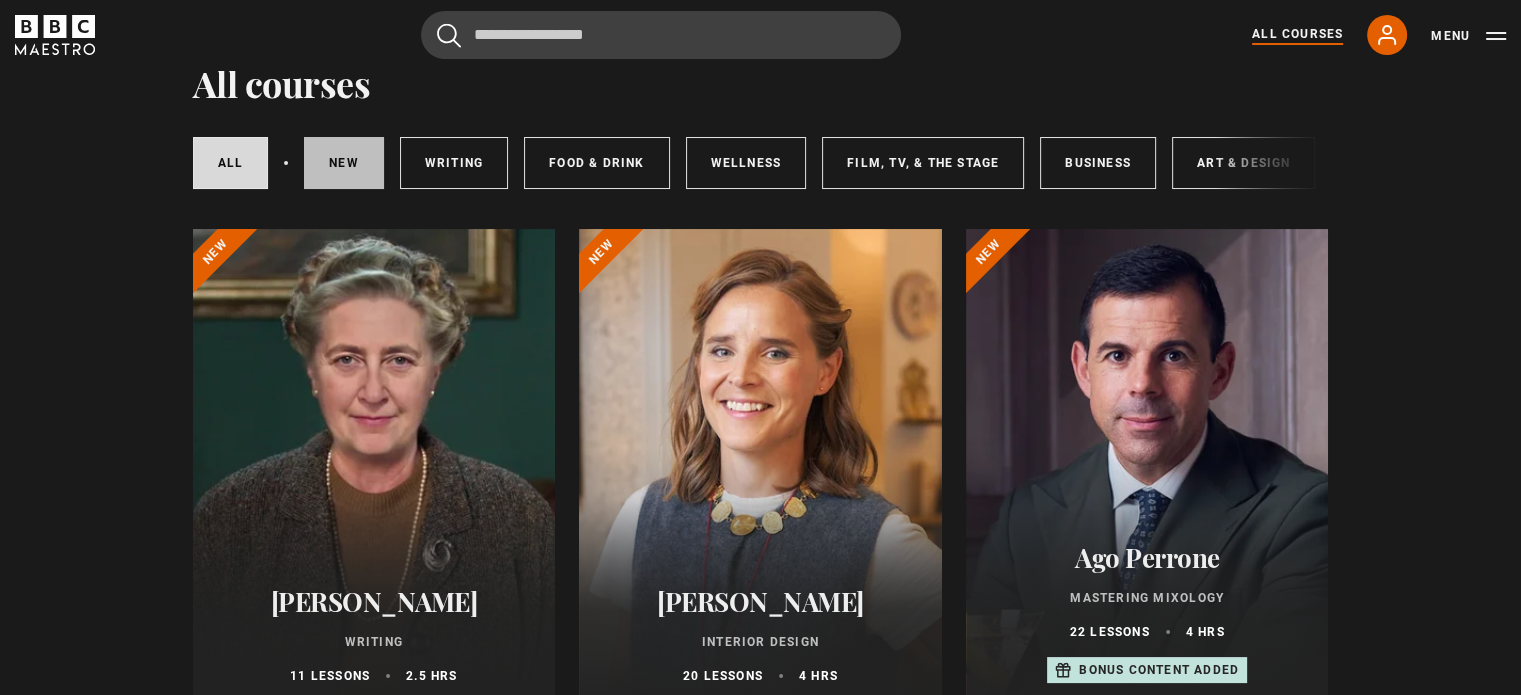 scroll, scrollTop: 300, scrollLeft: 0, axis: vertical 